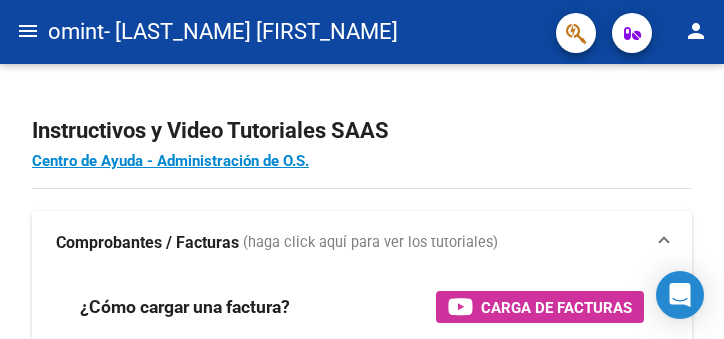 scroll, scrollTop: 0, scrollLeft: 0, axis: both 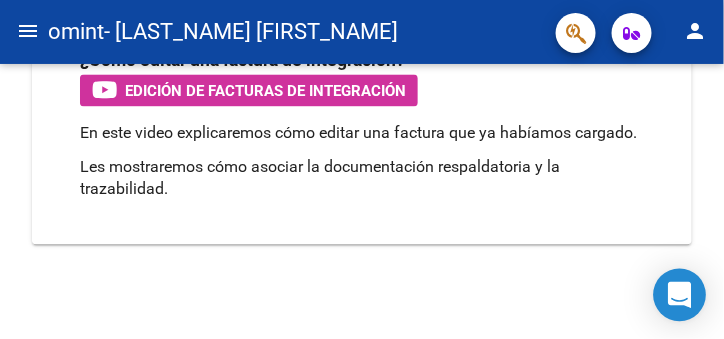 click at bounding box center [680, 295] 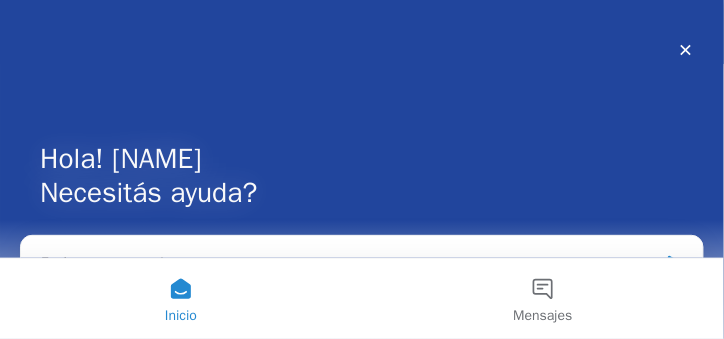 scroll, scrollTop: 0, scrollLeft: 0, axis: both 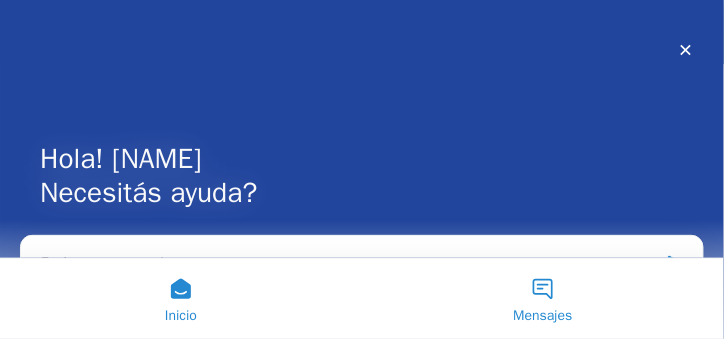 click on "Mensajes" at bounding box center (543, 299) 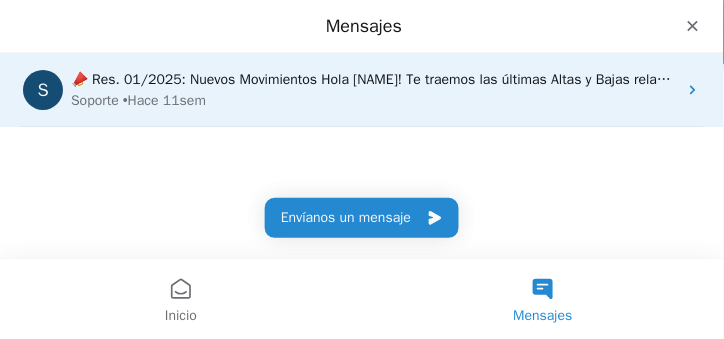 click on "S 📣 Res. 01/2025: Nuevos Movimientos Hola [NAME]! Te traemos las últimas Altas y Bajas relacionadas con la resolución 01/2025. Ingresá ahora para revisar los movimientos Soporte • Hace [TIME]" at bounding box center [362, 90] 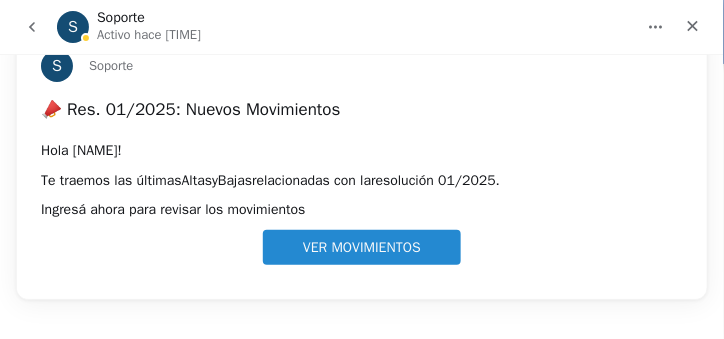scroll, scrollTop: 91, scrollLeft: 0, axis: vertical 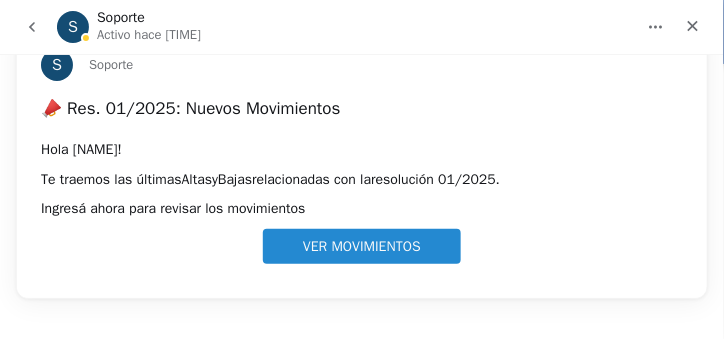 click on "VER MOVIMIENTOS" at bounding box center [362, 246] 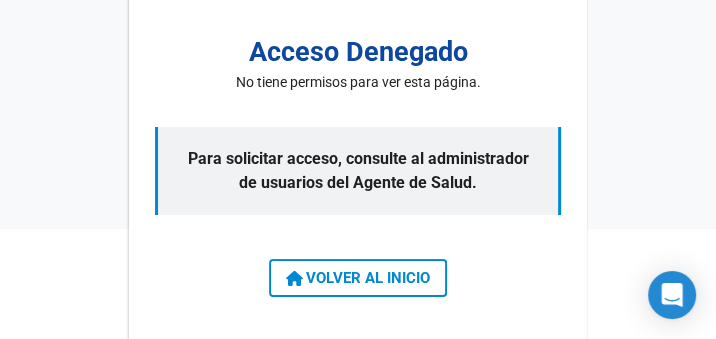 scroll, scrollTop: 115, scrollLeft: 0, axis: vertical 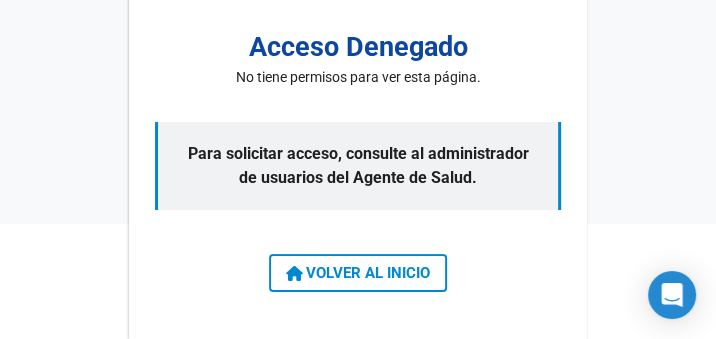 click on "VOLVER AL INICIO" 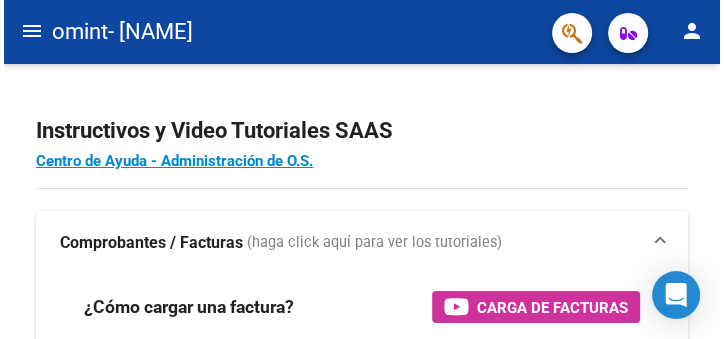 scroll, scrollTop: 0, scrollLeft: 0, axis: both 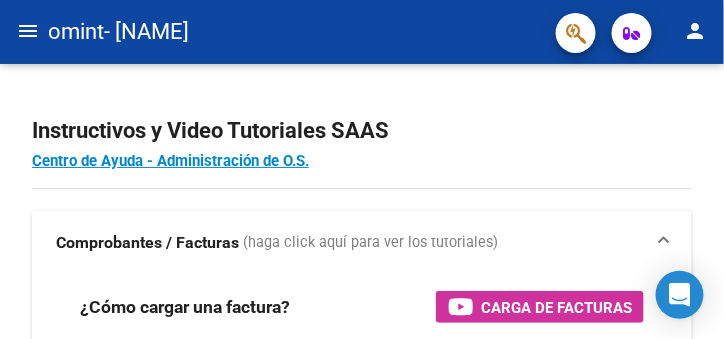 click on "menu" 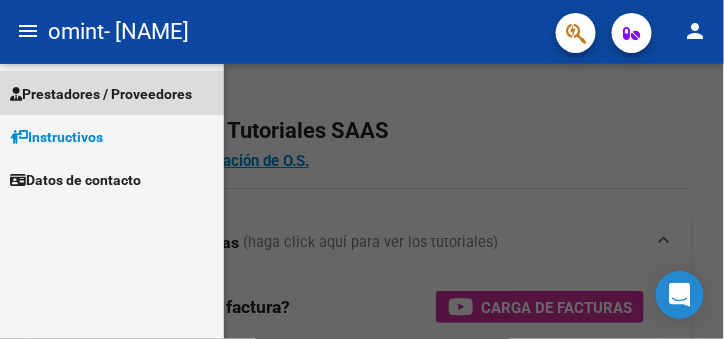 click on "Prestadores / Proveedores" at bounding box center (101, 94) 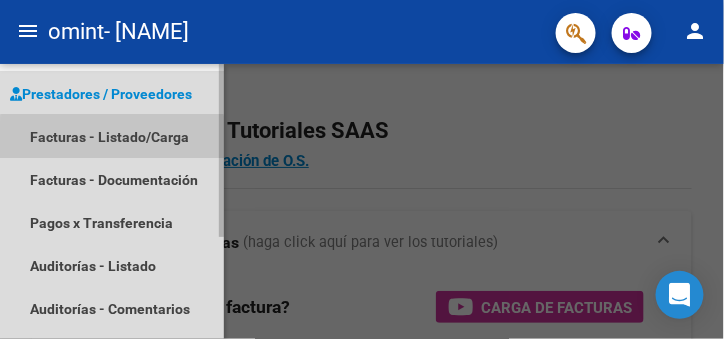 click on "Facturas - Listado/Carga" at bounding box center (112, 136) 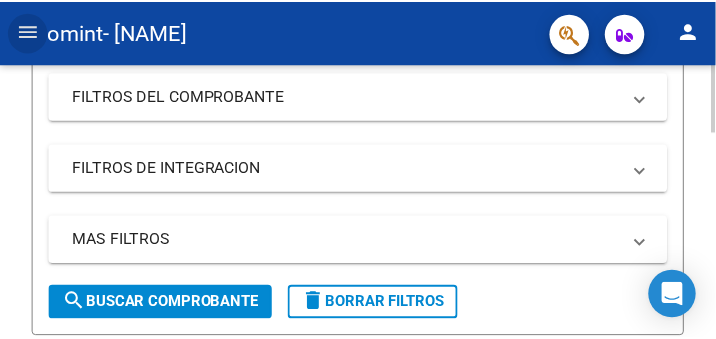 scroll, scrollTop: 117, scrollLeft: 0, axis: vertical 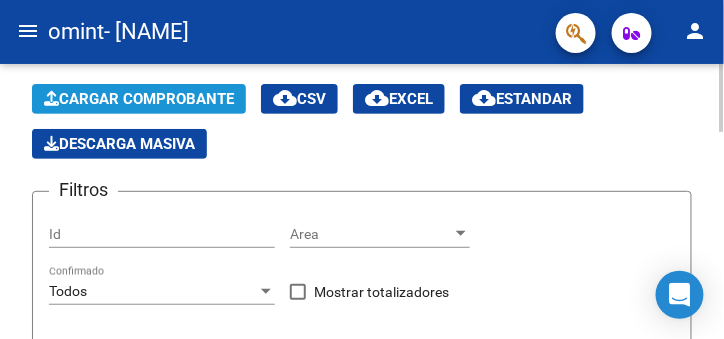 click on "Cargar Comprobante" 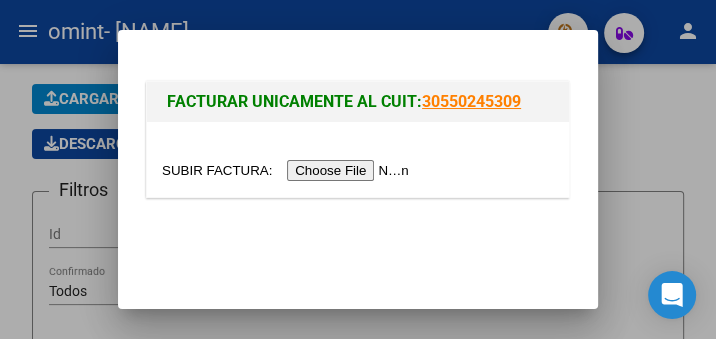 click at bounding box center (288, 170) 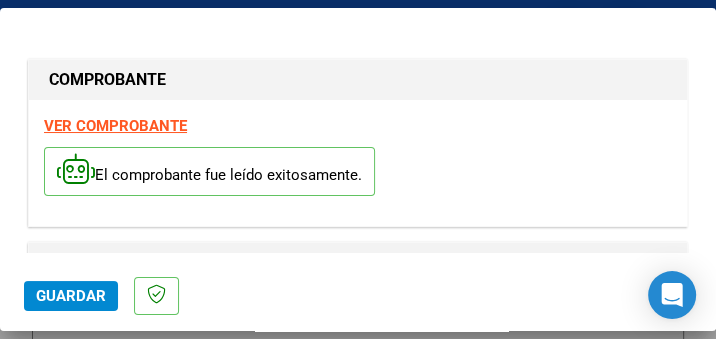 scroll, scrollTop: 579, scrollLeft: 0, axis: vertical 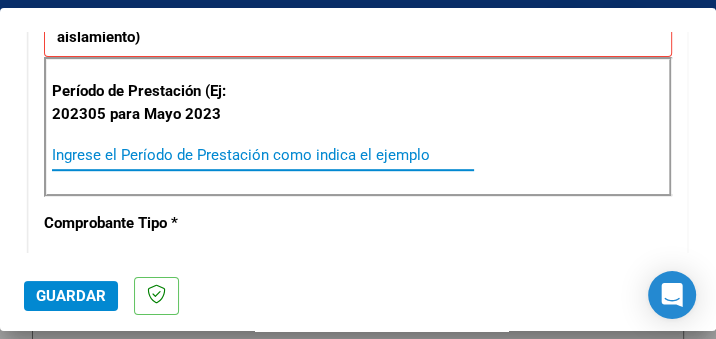 click on "Ingrese el Período de Prestación como indica el ejemplo" at bounding box center [151, 155] 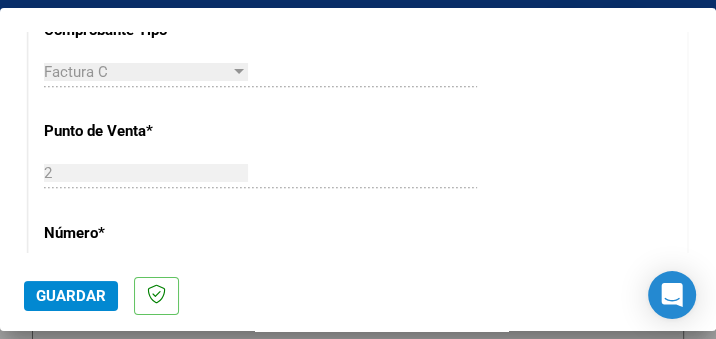 scroll, scrollTop: 579, scrollLeft: 0, axis: vertical 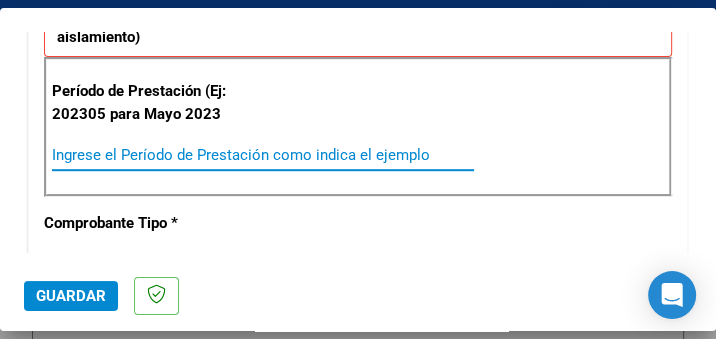 click on "Ingrese el Período de Prestación como indica el ejemplo" at bounding box center [151, 155] 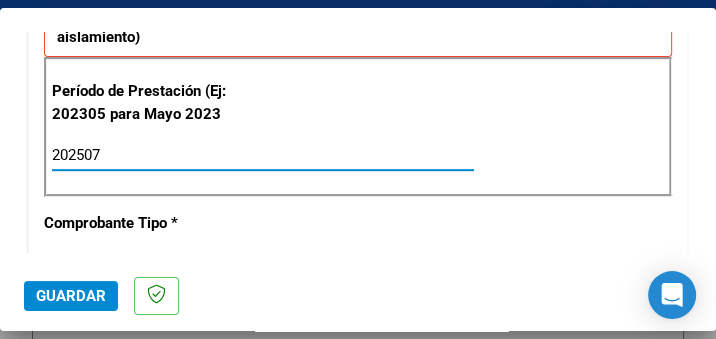 type on "202507" 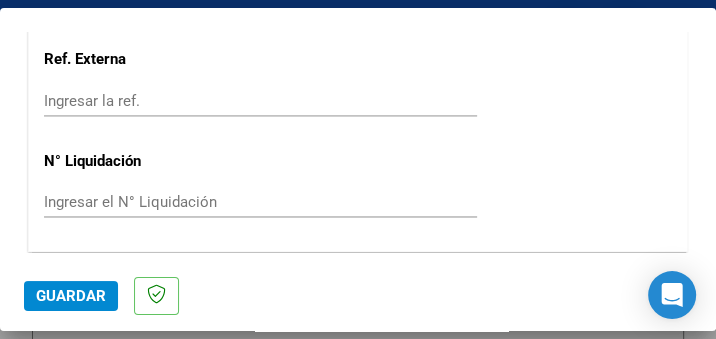 scroll, scrollTop: 1601, scrollLeft: 0, axis: vertical 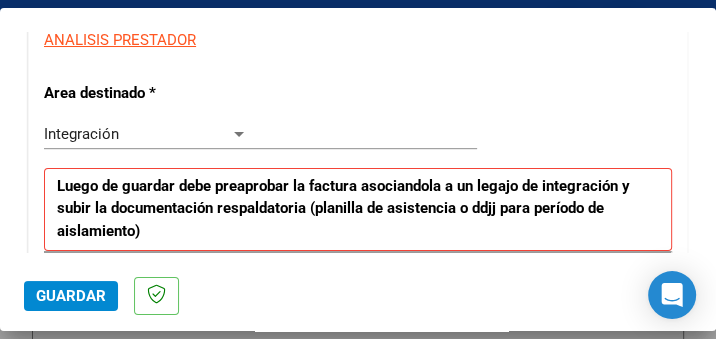 click on "Integración" at bounding box center [137, 134] 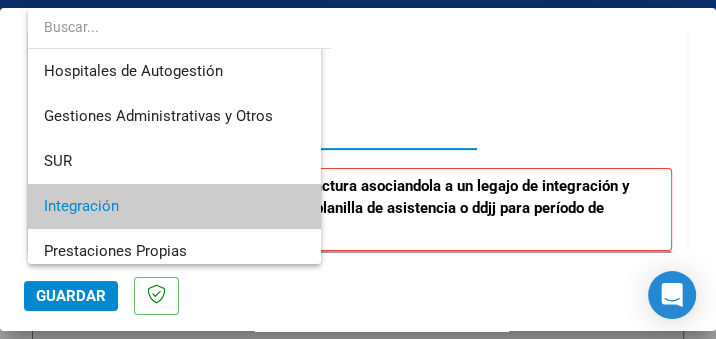 scroll, scrollTop: 0, scrollLeft: 0, axis: both 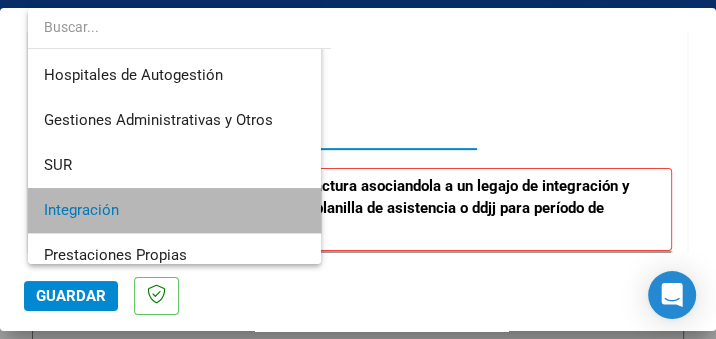 click on "Integración" at bounding box center [174, 210] 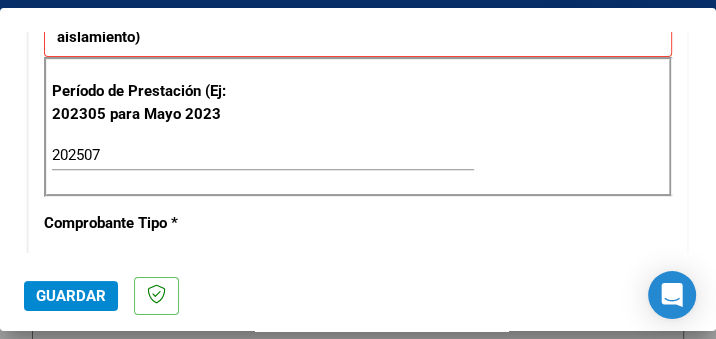 scroll, scrollTop: 385, scrollLeft: 0, axis: vertical 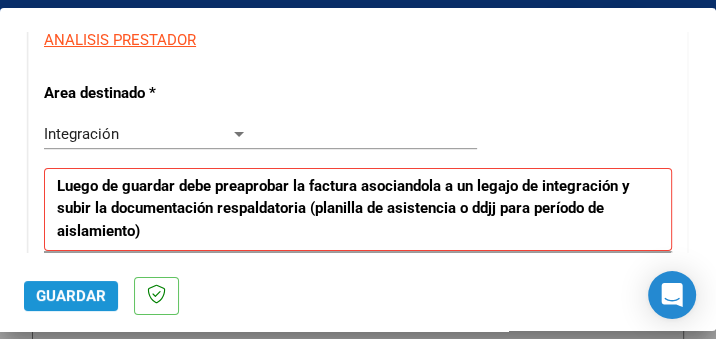 click on "Guardar" 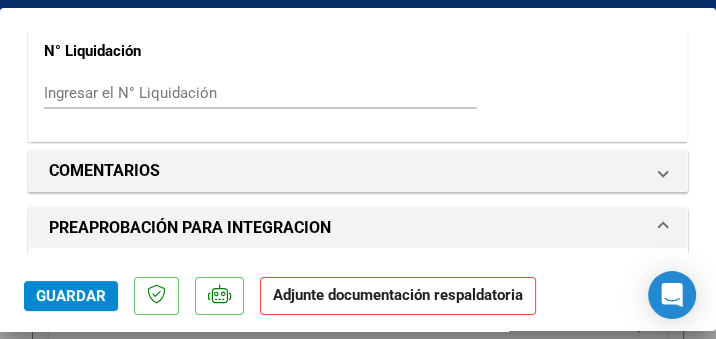 scroll, scrollTop: 1839, scrollLeft: 0, axis: vertical 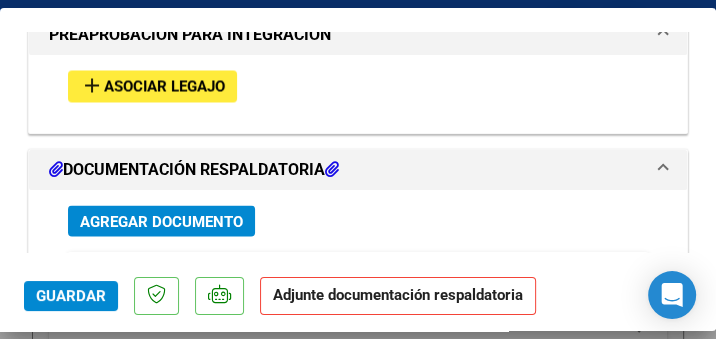 click on "Asociar Legajo" at bounding box center (164, 87) 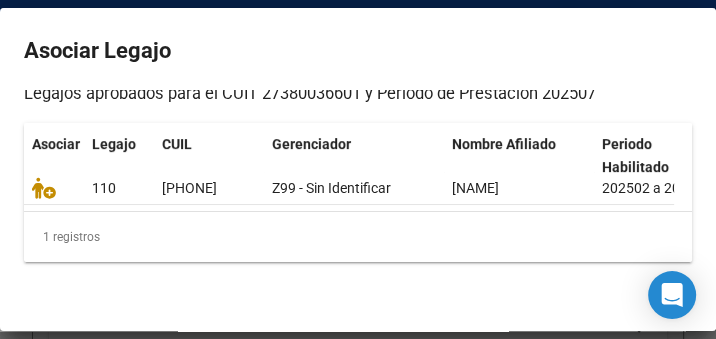 scroll, scrollTop: 248, scrollLeft: 0, axis: vertical 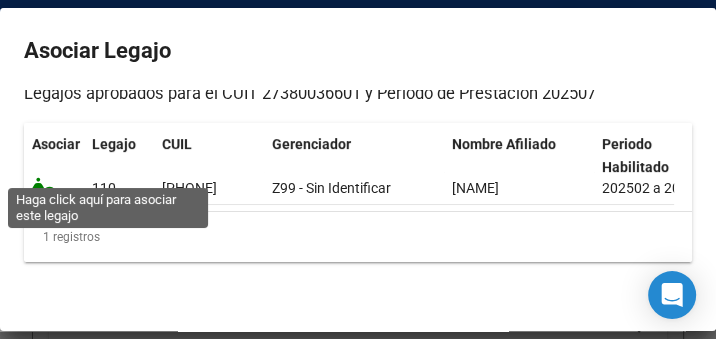 click 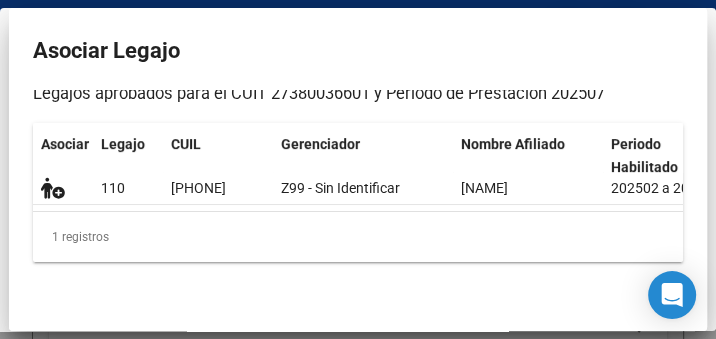 scroll, scrollTop: 1914, scrollLeft: 0, axis: vertical 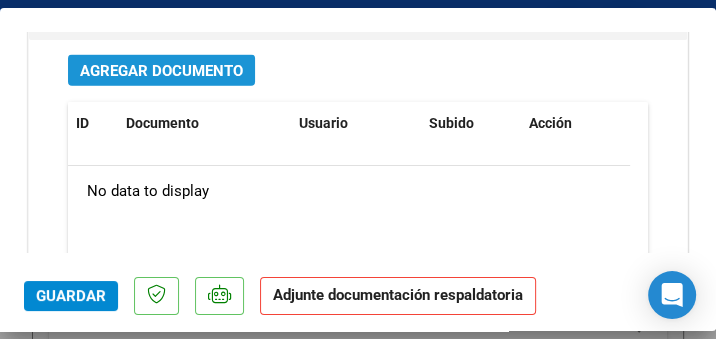 click on "Agregar Documento" at bounding box center [161, 71] 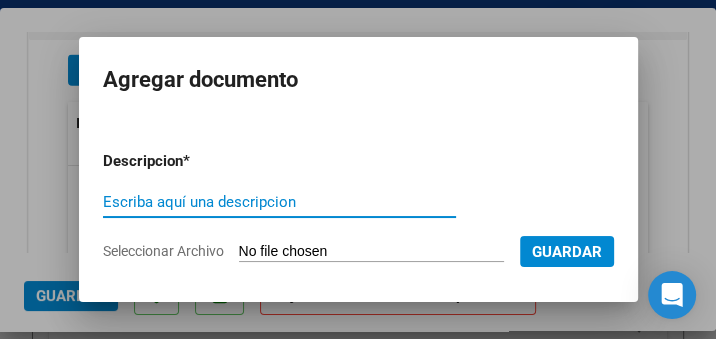 click on "Seleccionar Archivo" 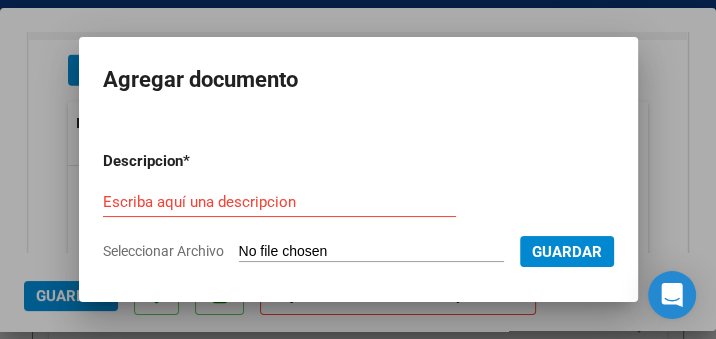 type on "C:\fakepath\PLANILLA[NAME] JULIO 2025 OMINT DAI.pdf" 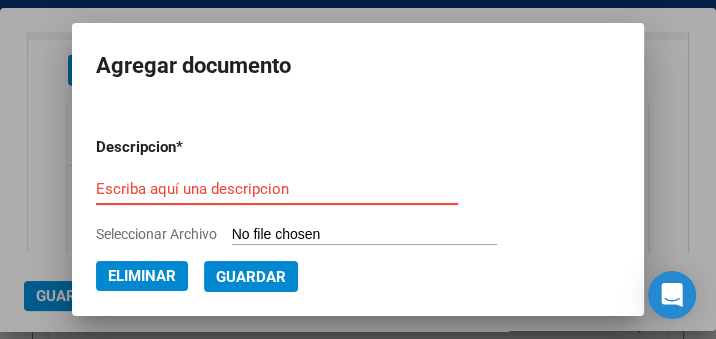 click on "Escriba aquí una descripcion" at bounding box center [277, 189] 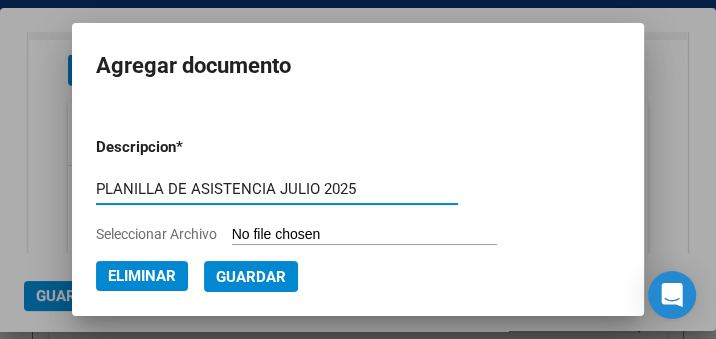type on "PLANILLA DE ASISTENCIA JULIO 2025" 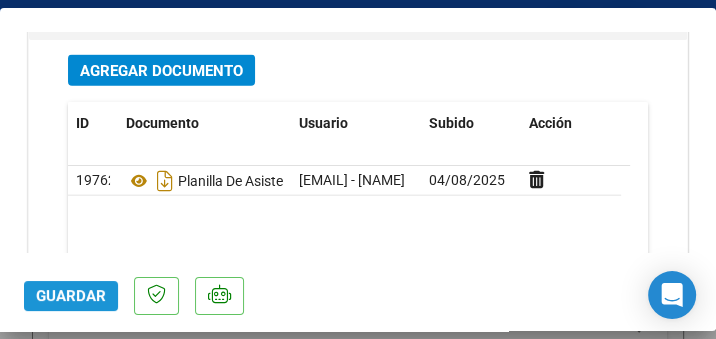 click on "Guardar" 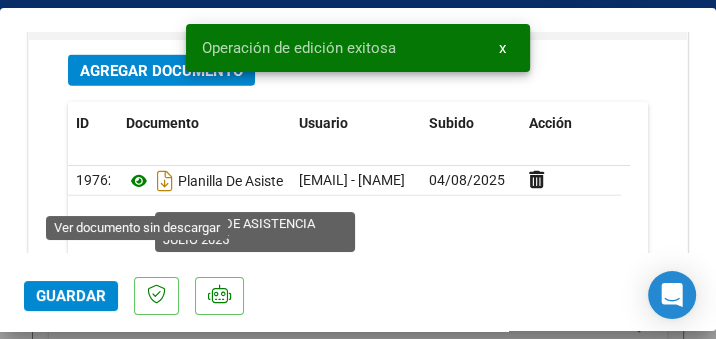 click 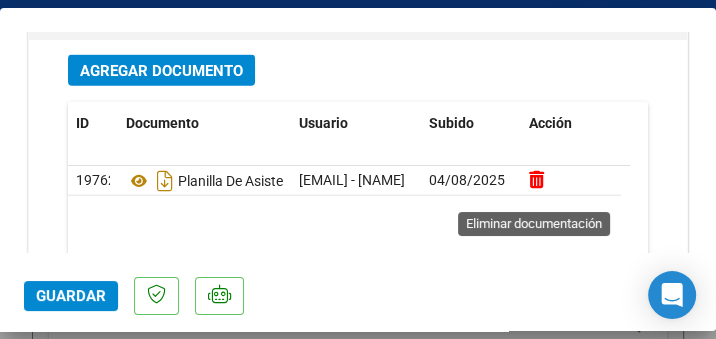 click 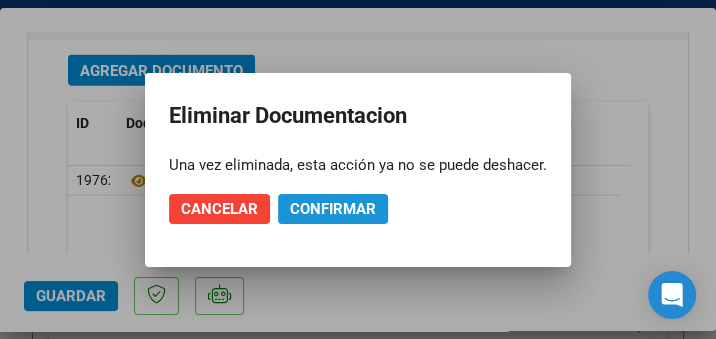 click on "Confirmar" 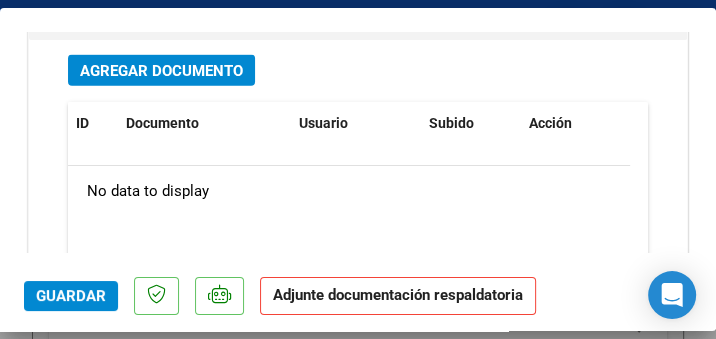 click on "Agregar Documento" at bounding box center [161, 71] 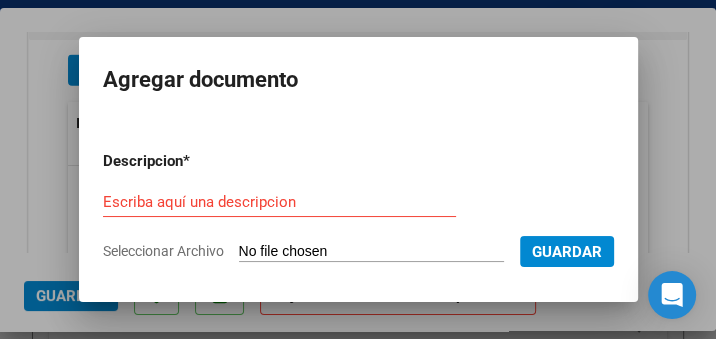 click on "Seleccionar Archivo" 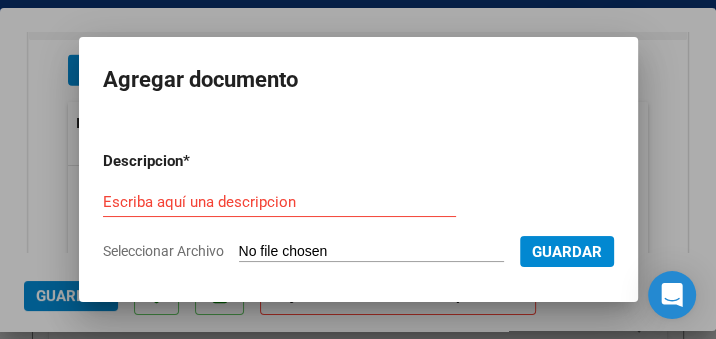 type on "C:\fakepath\PLANILLA[NAME] JULIO 2025 OMINT DAI.pdf" 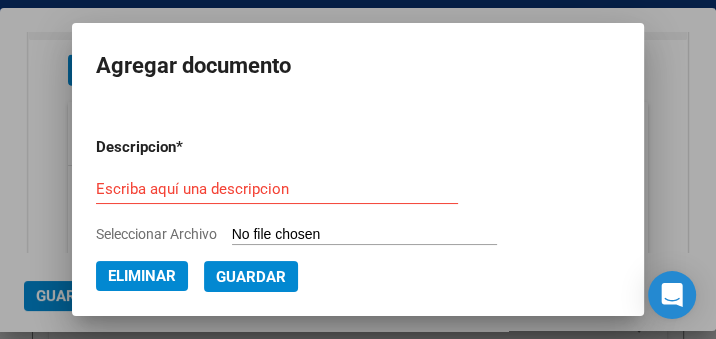 click on "Escriba aquí una descripcion" at bounding box center (277, 189) 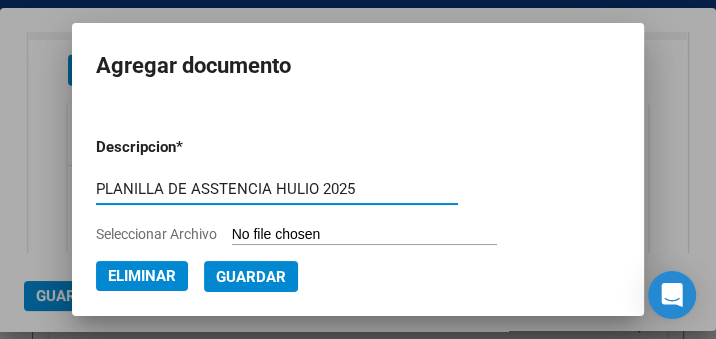 click on "PLANILLA DE ASSTENCIA HULIO 2025" at bounding box center (277, 189) 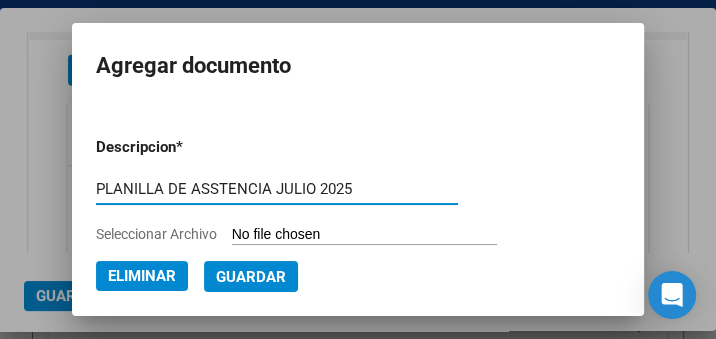 click on "PLANILLA DE ASSTENCIA JULIO 2025" at bounding box center [277, 189] 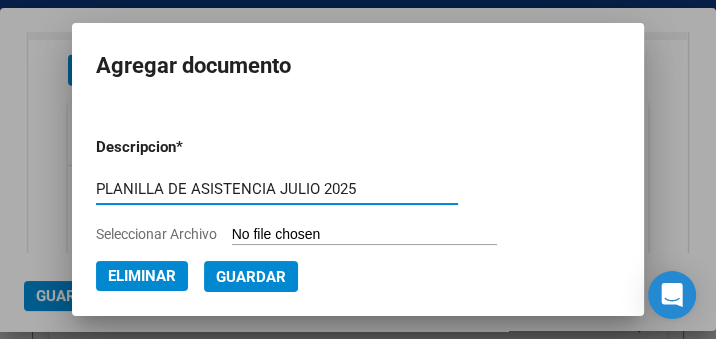 type on "PLANILLA DE ASISTENCIA JULIO 2025" 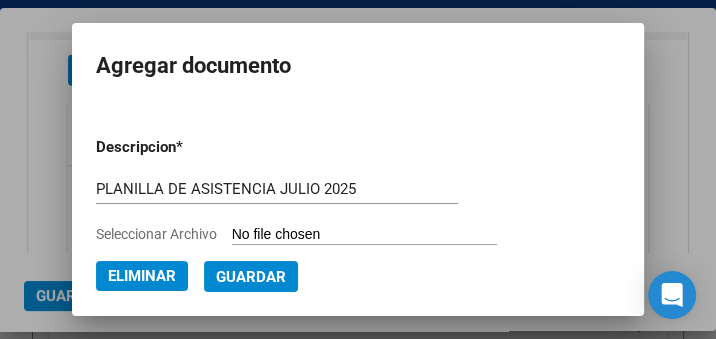 click on "Descripcion  *   PLANILLA DE ASISTENCIA JULIO 2025 Escriba aquí una descripcion  Seleccionar Archivo Eliminar Guardar" at bounding box center (358, 206) 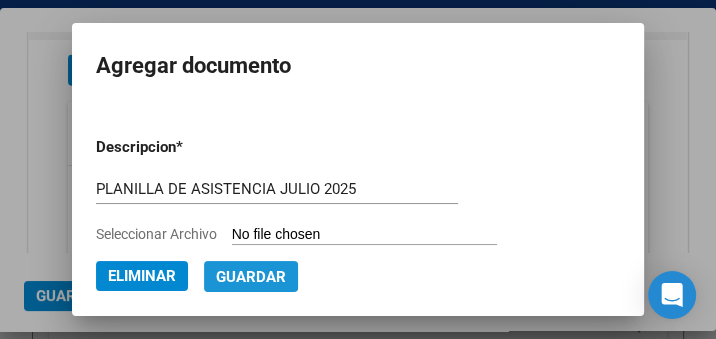 click on "Guardar" at bounding box center (251, 277) 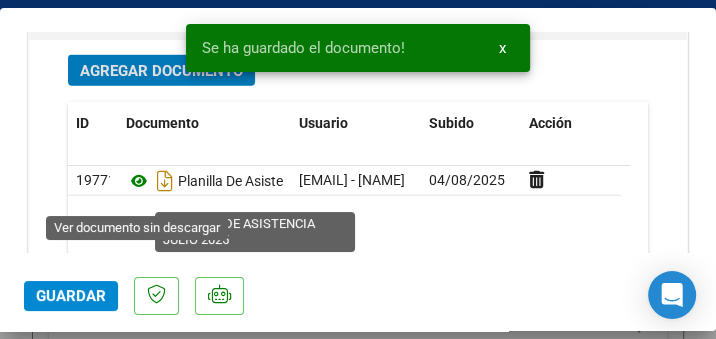 click 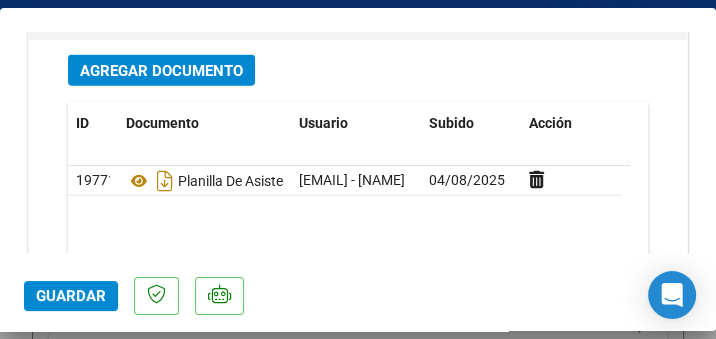 click on "Guardar" 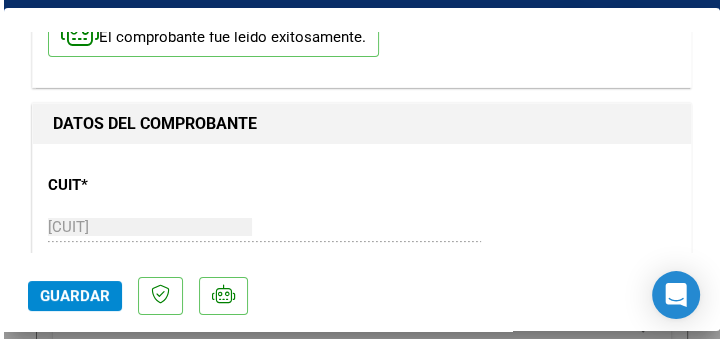 scroll, scrollTop: 0, scrollLeft: 0, axis: both 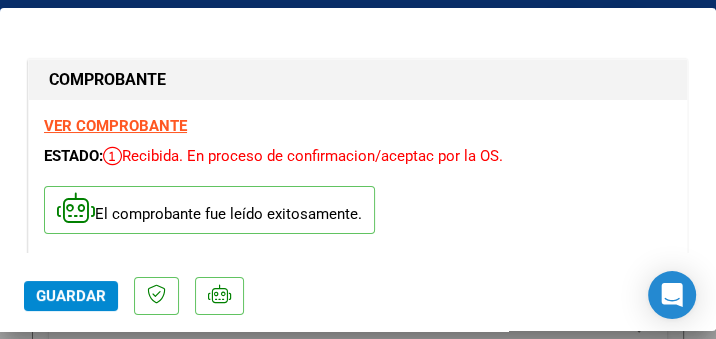 click on "Guardar" 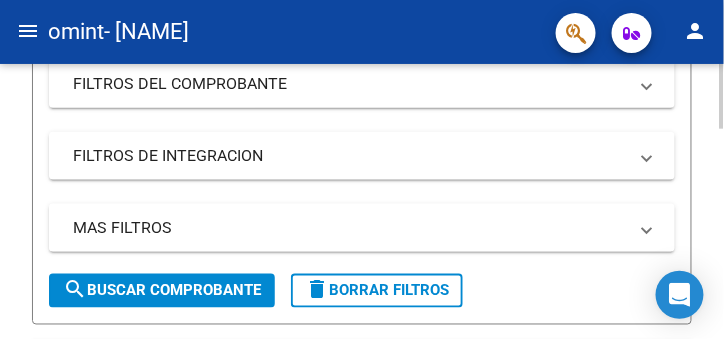 scroll, scrollTop: 890, scrollLeft: 0, axis: vertical 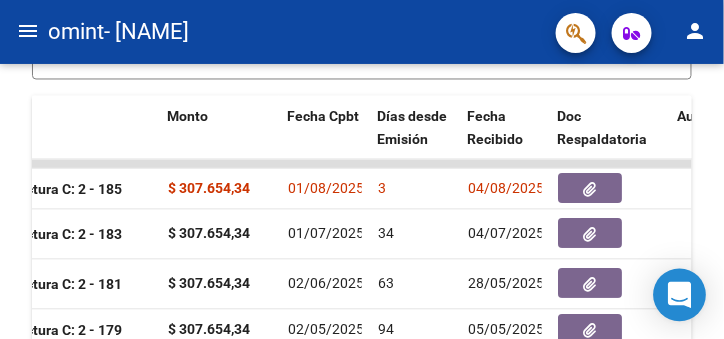 click 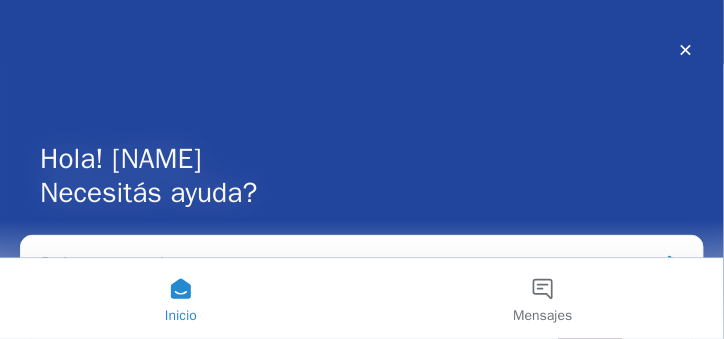 scroll, scrollTop: 0, scrollLeft: 0, axis: both 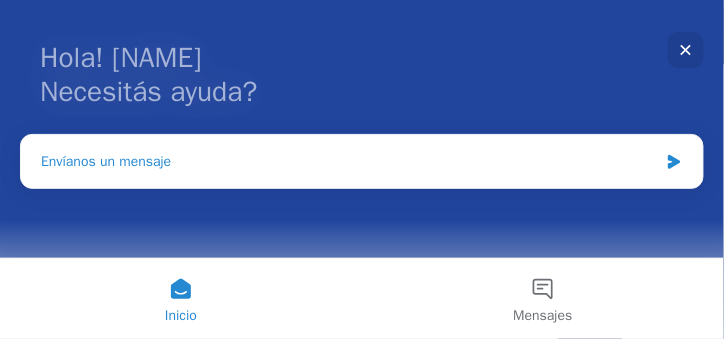 click on "Envíanos un mensaje" at bounding box center (349, 161) 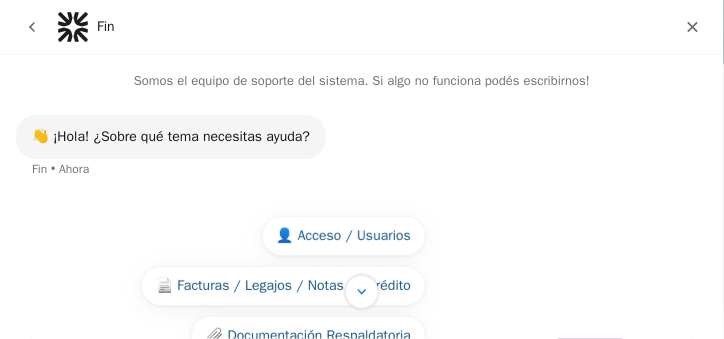 scroll, scrollTop: 149, scrollLeft: 0, axis: vertical 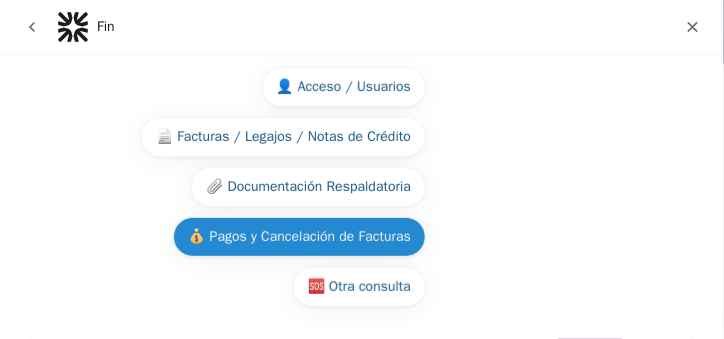 click on "💰 Pagos y Cancelación de Facturas" at bounding box center [299, 237] 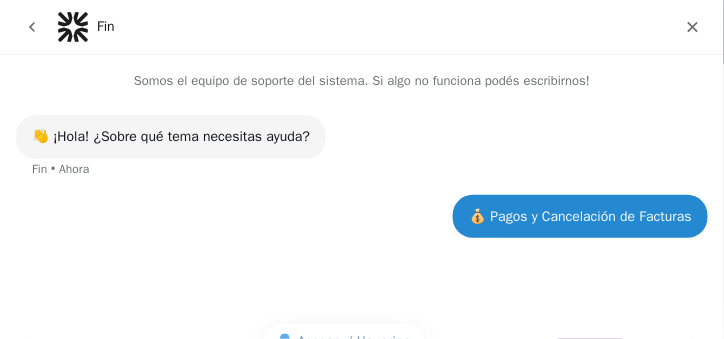 scroll, scrollTop: 0, scrollLeft: 0, axis: both 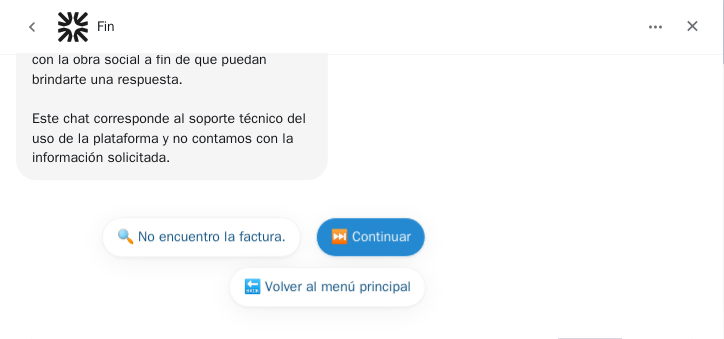 click on "⏭️ Continuar" at bounding box center (371, 237) 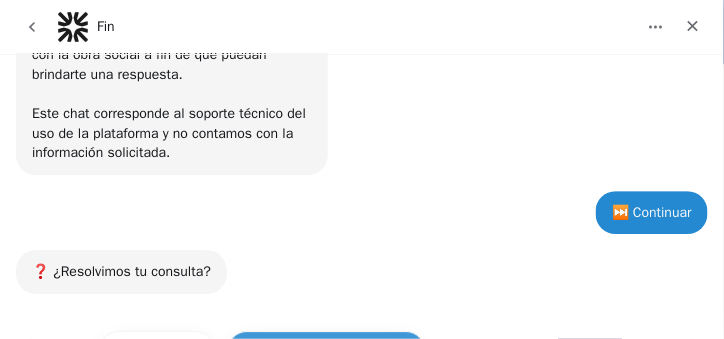 scroll, scrollTop: 1061, scrollLeft: 0, axis: vertical 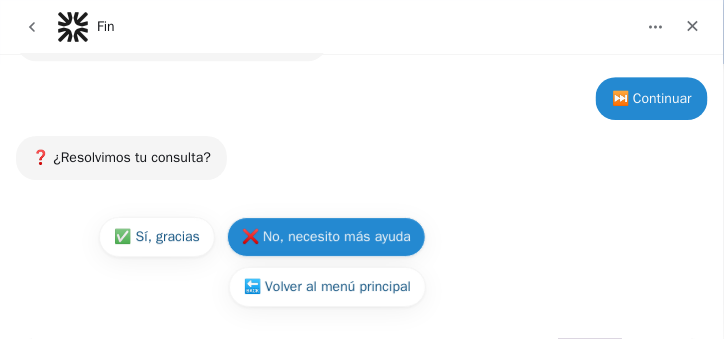 click on "❌ No, necesito más ayuda" at bounding box center [326, 237] 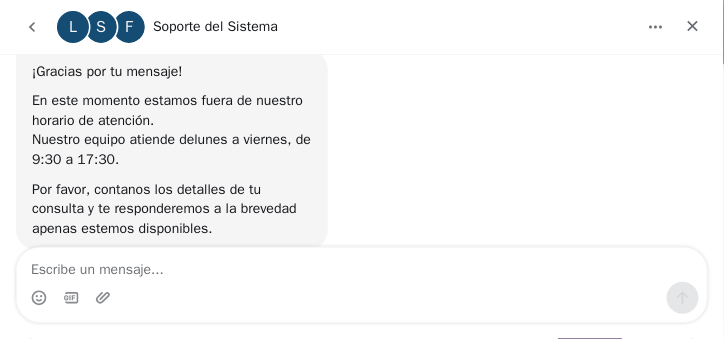 scroll, scrollTop: 1375, scrollLeft: 0, axis: vertical 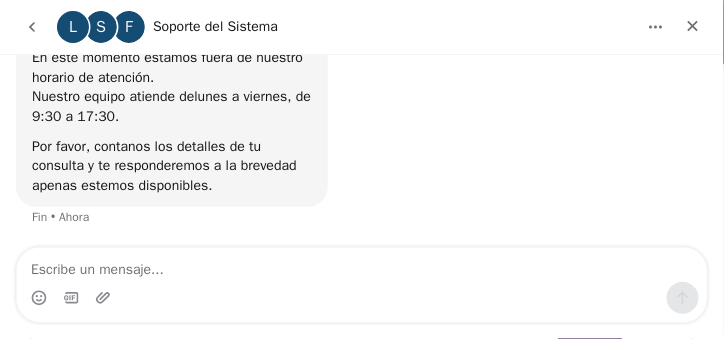 click at bounding box center (362, 265) 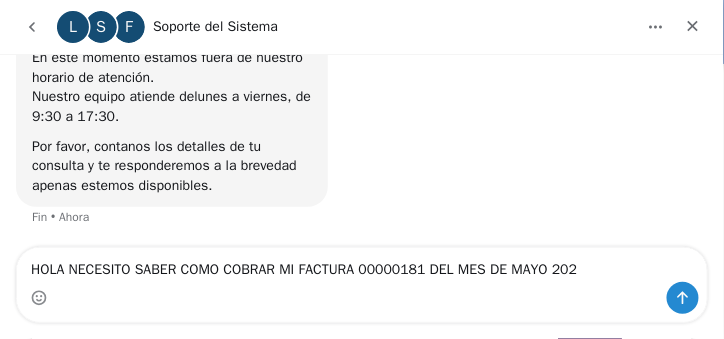 type on "HOLA NECESITO SABER COMO COBRAR MI FACTURA 00000181 DEL MES DE MAYO 2025" 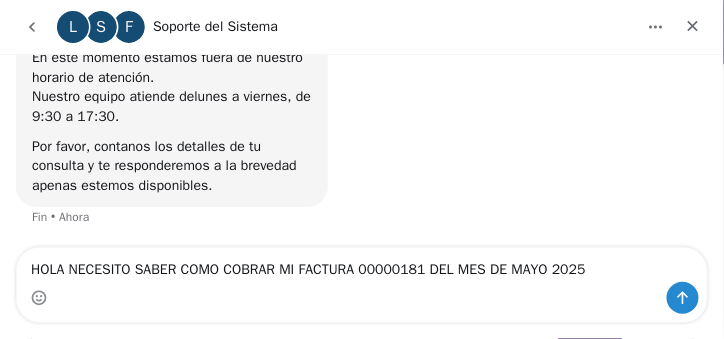 type 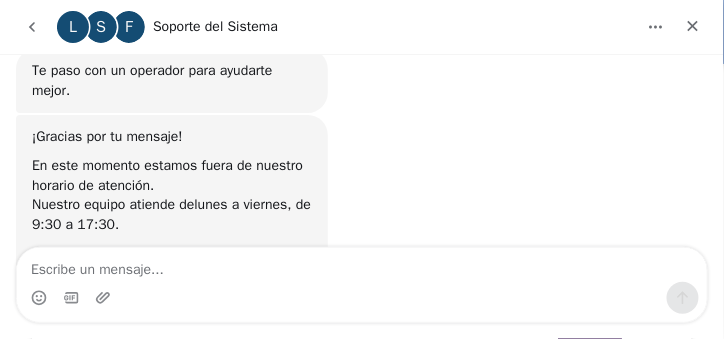 scroll, scrollTop: 1454, scrollLeft: 0, axis: vertical 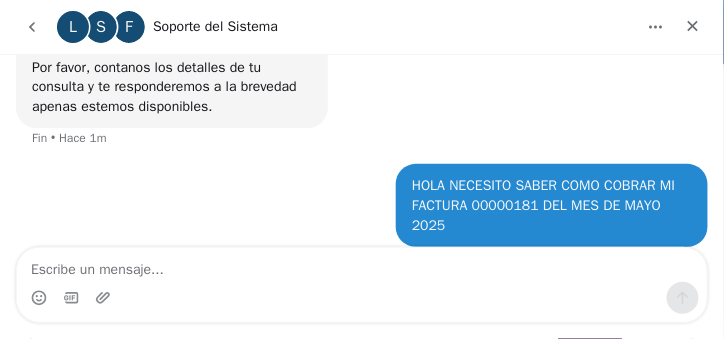 click 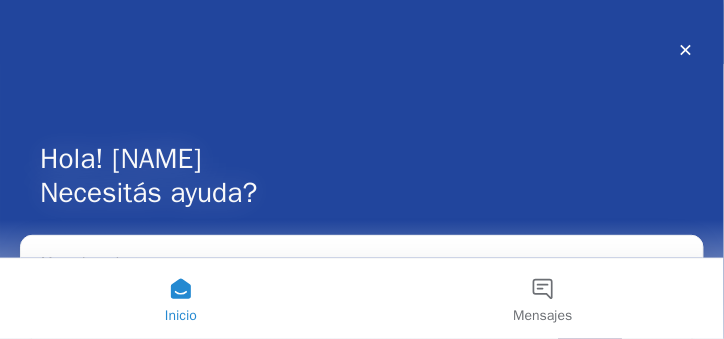 scroll, scrollTop: 0, scrollLeft: 0, axis: both 